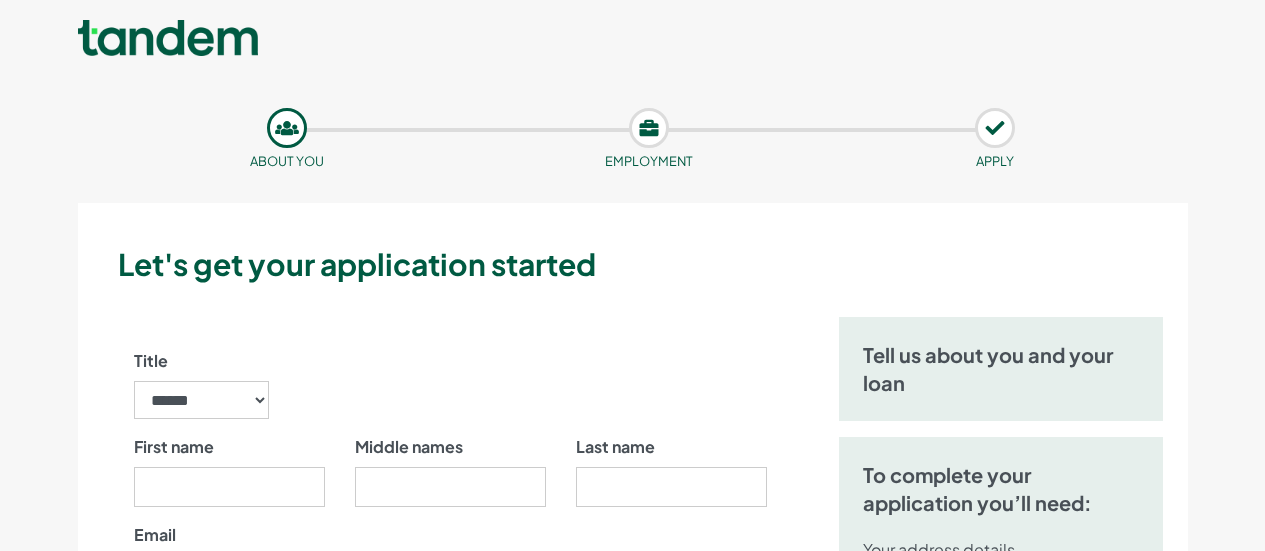 scroll, scrollTop: 0, scrollLeft: 0, axis: both 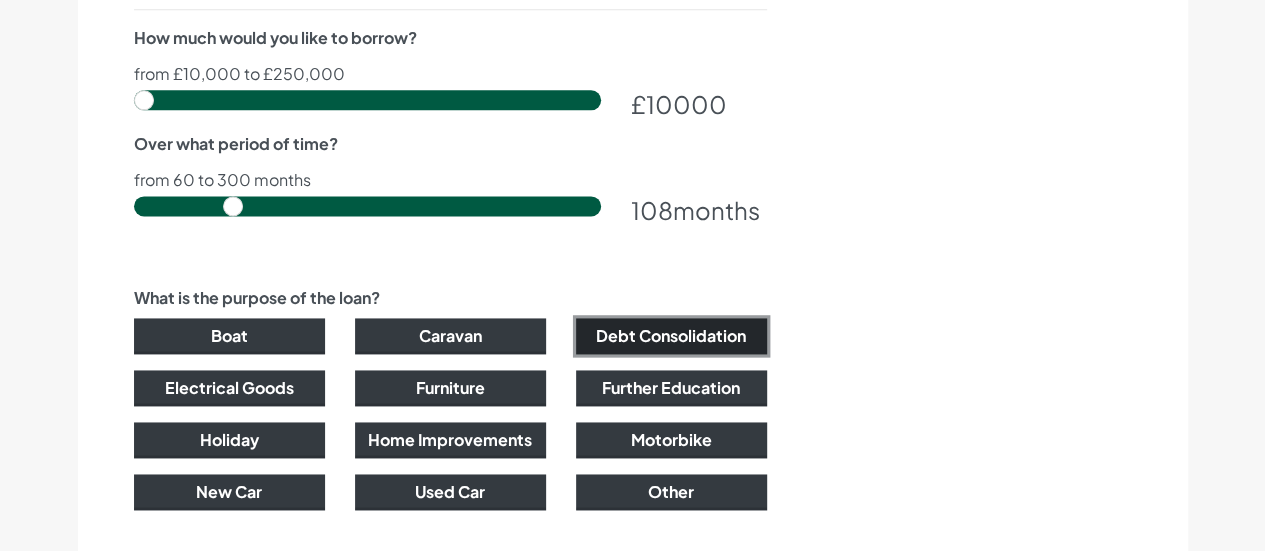 click on "Debt Consolidation" at bounding box center (671, 336) 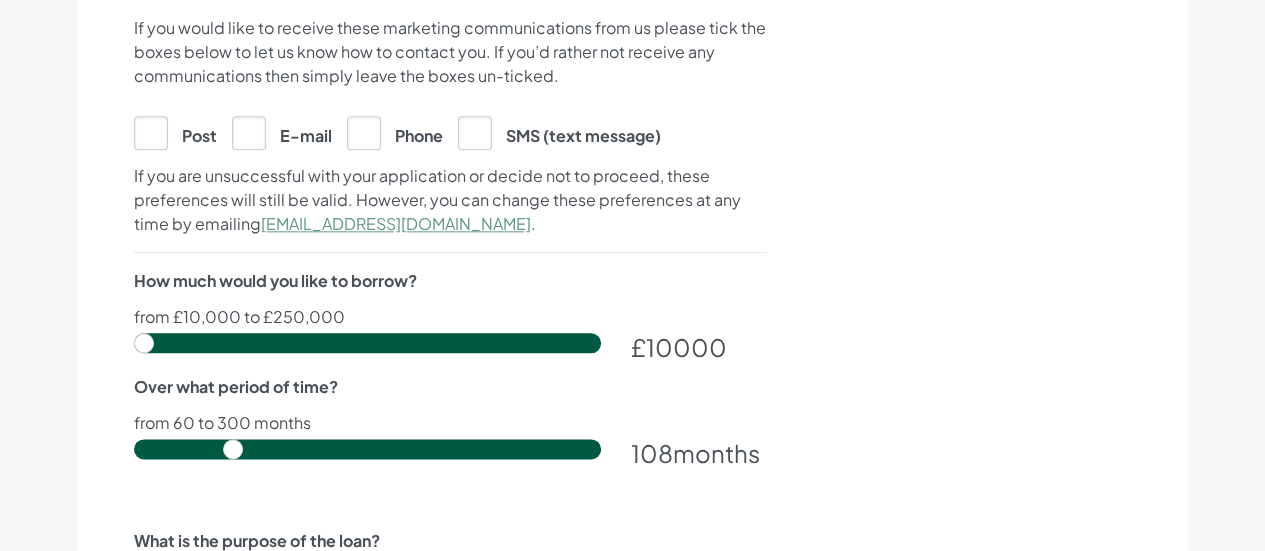scroll, scrollTop: 862, scrollLeft: 0, axis: vertical 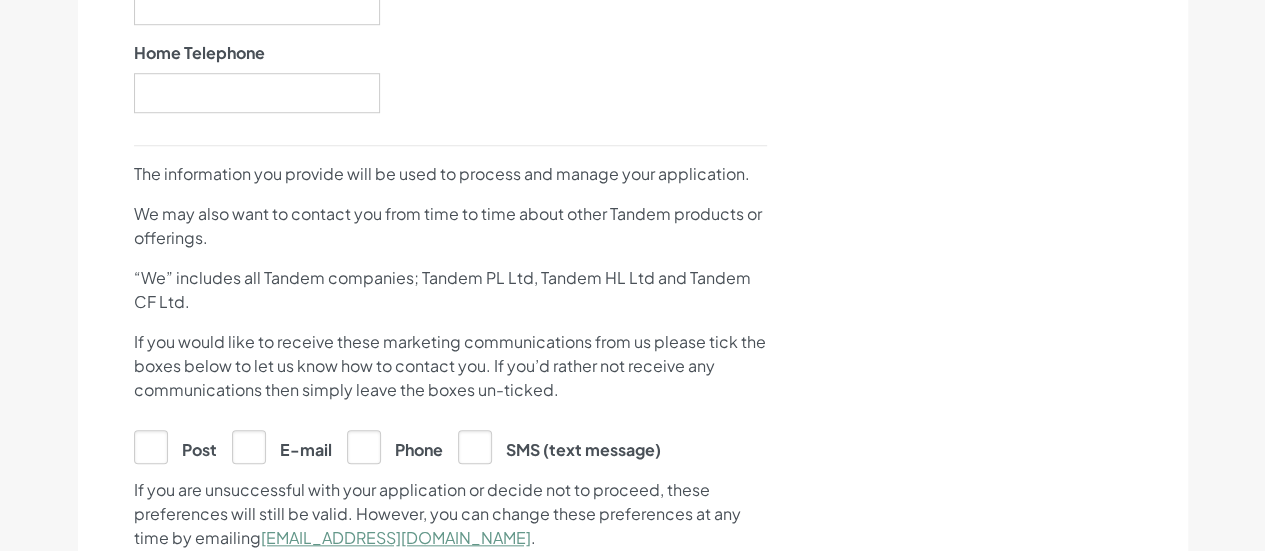 drag, startPoint x: 230, startPoint y: 449, endPoint x: 250, endPoint y: 422, distance: 33.600594 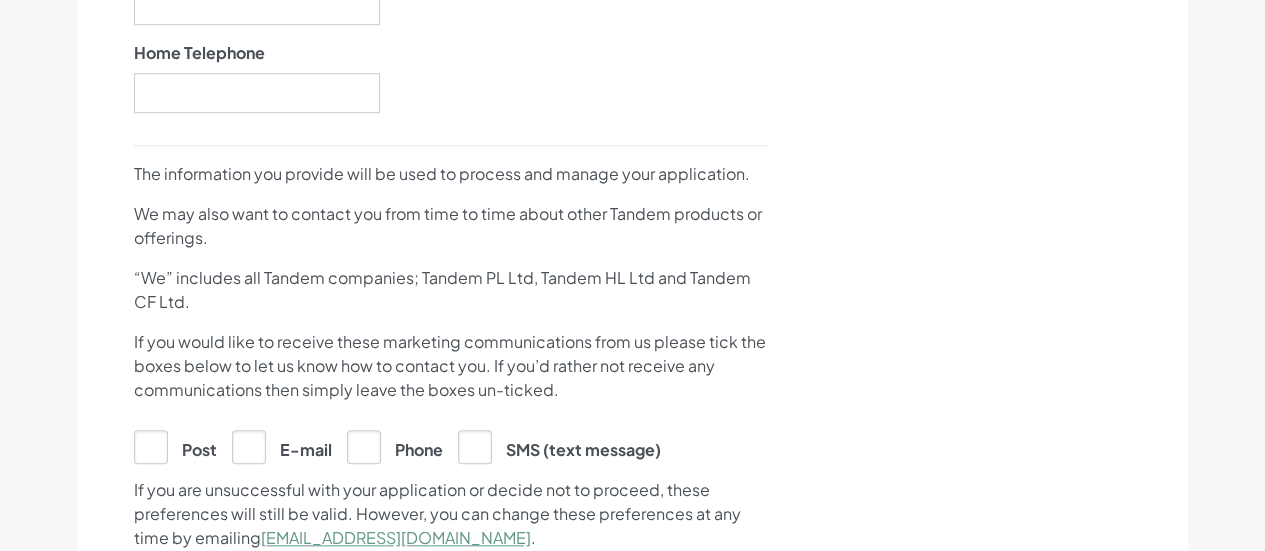 click on "E-mail" at bounding box center (282, 446) 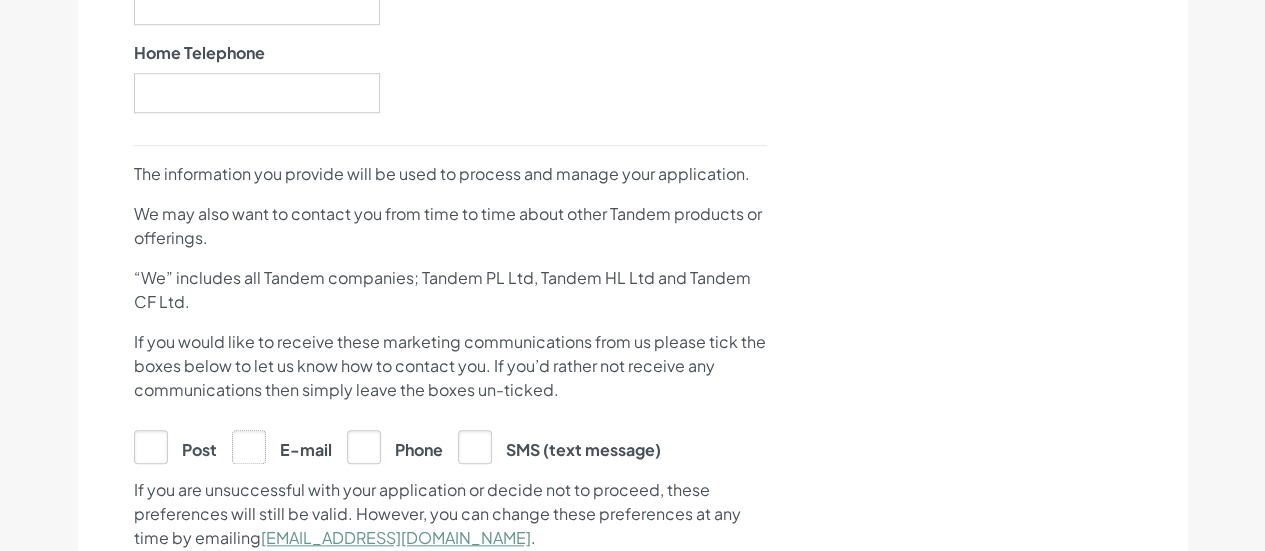 click on "E-mail" at bounding box center [-9761, 446] 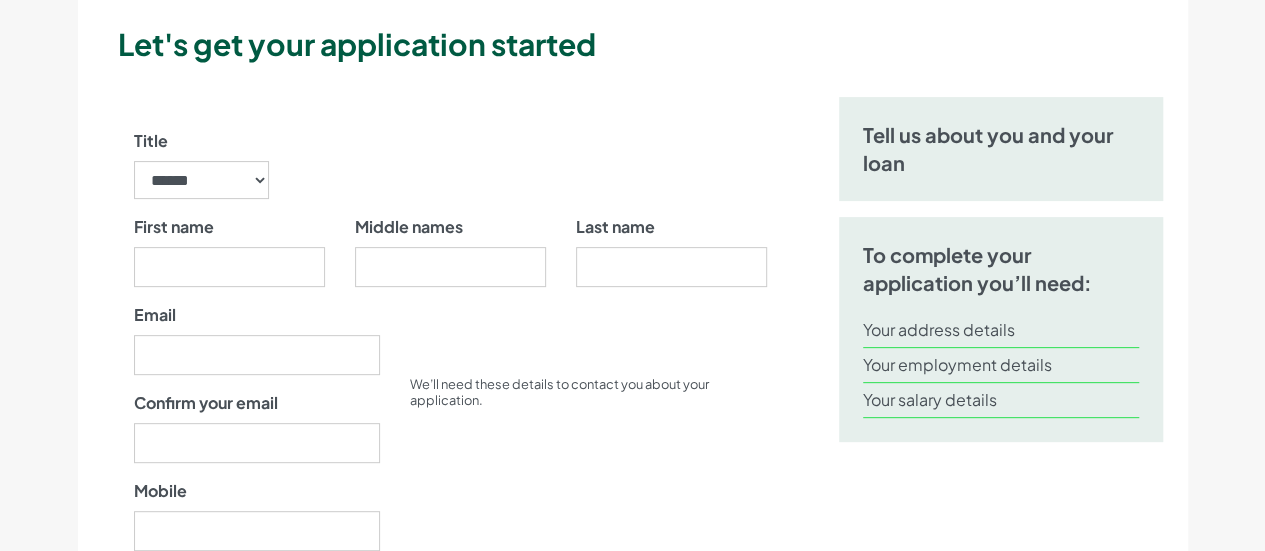 scroll, scrollTop: 213, scrollLeft: 0, axis: vertical 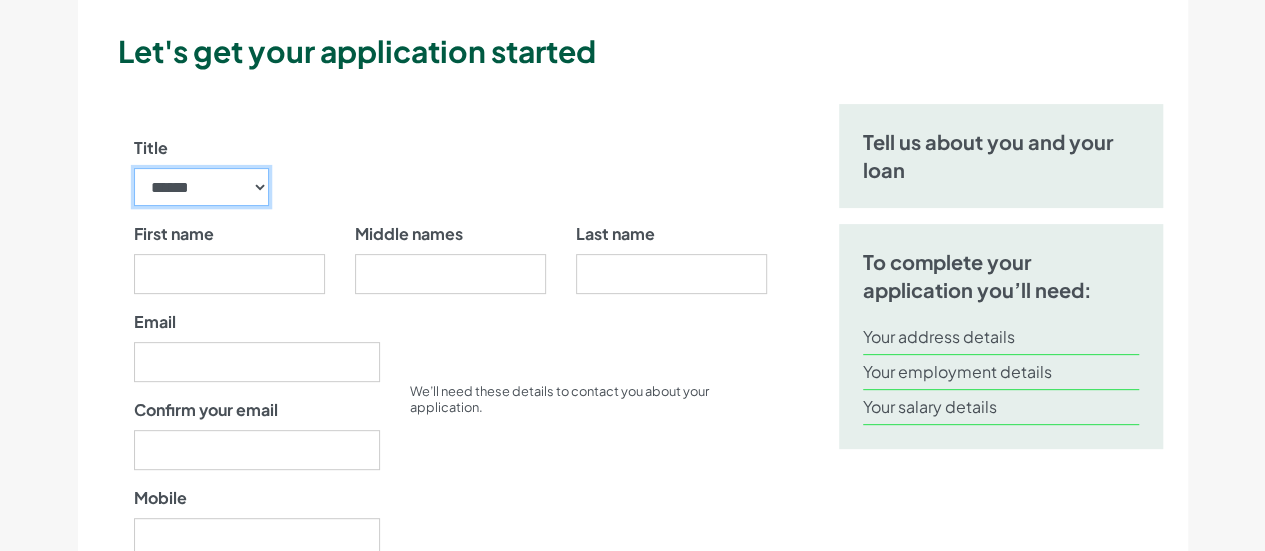 click on "******
**
***
****
**
**
****" at bounding box center [202, 187] 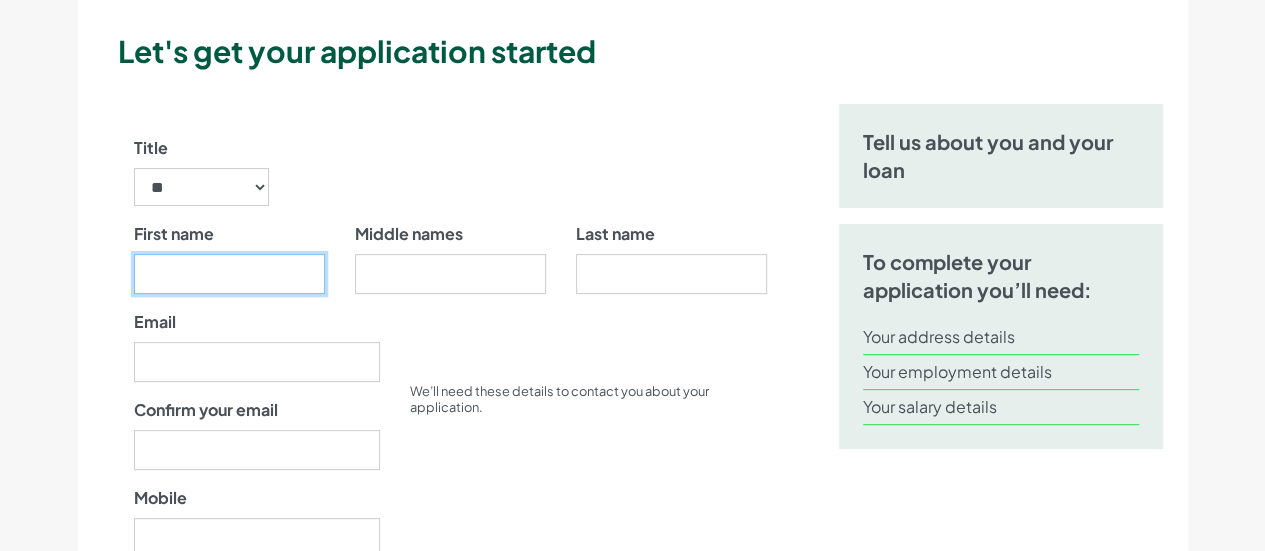 click on "First name" at bounding box center (229, 274) 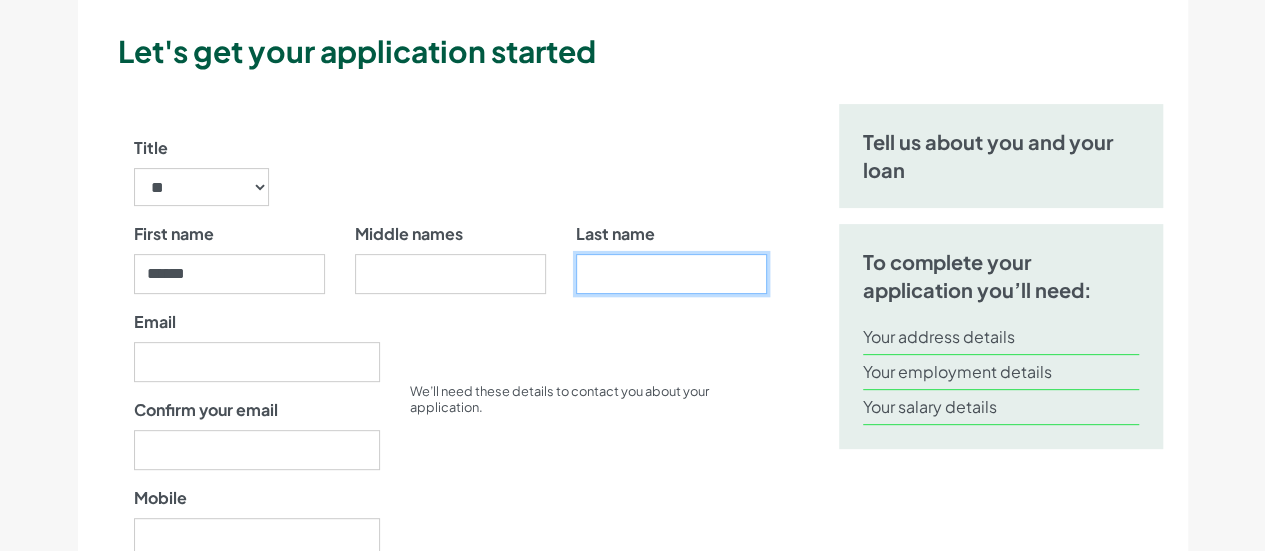 type on "*******" 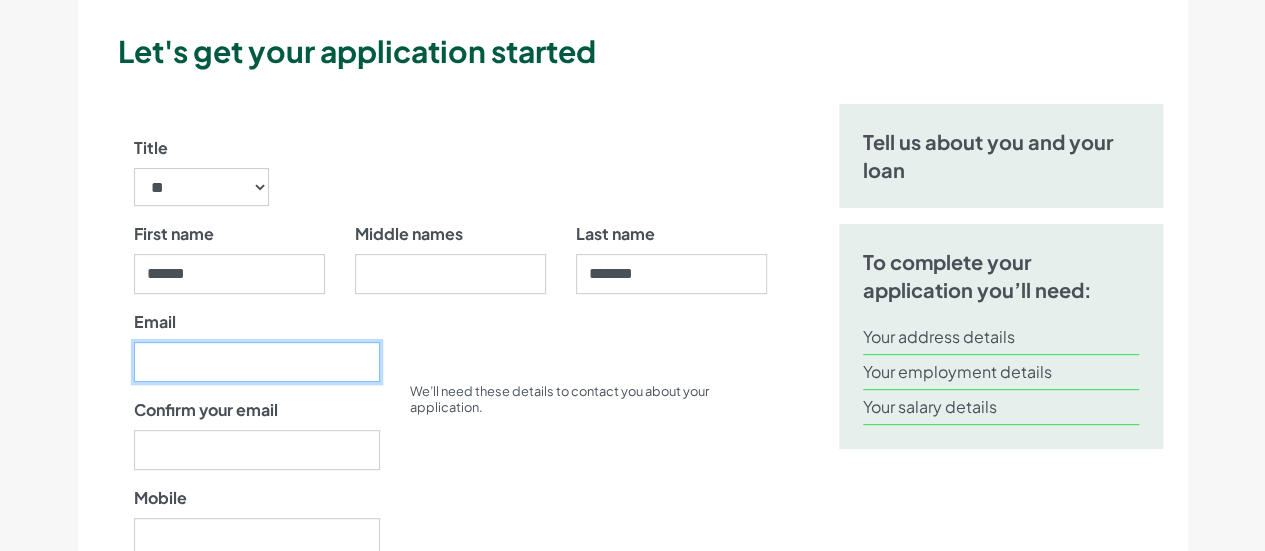 type on "**********" 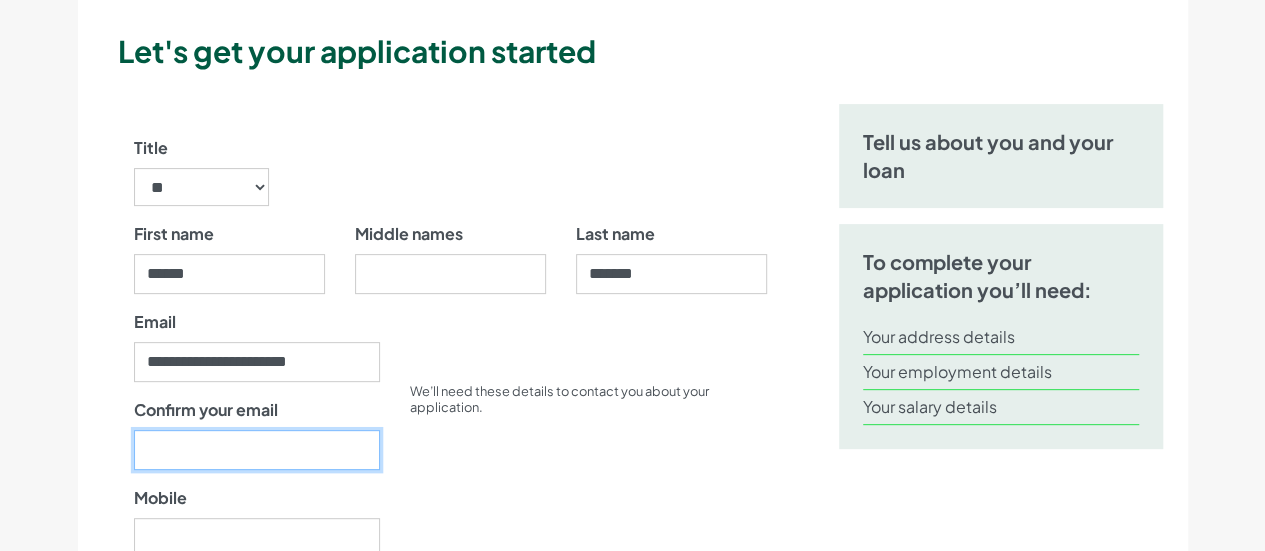 type on "**********" 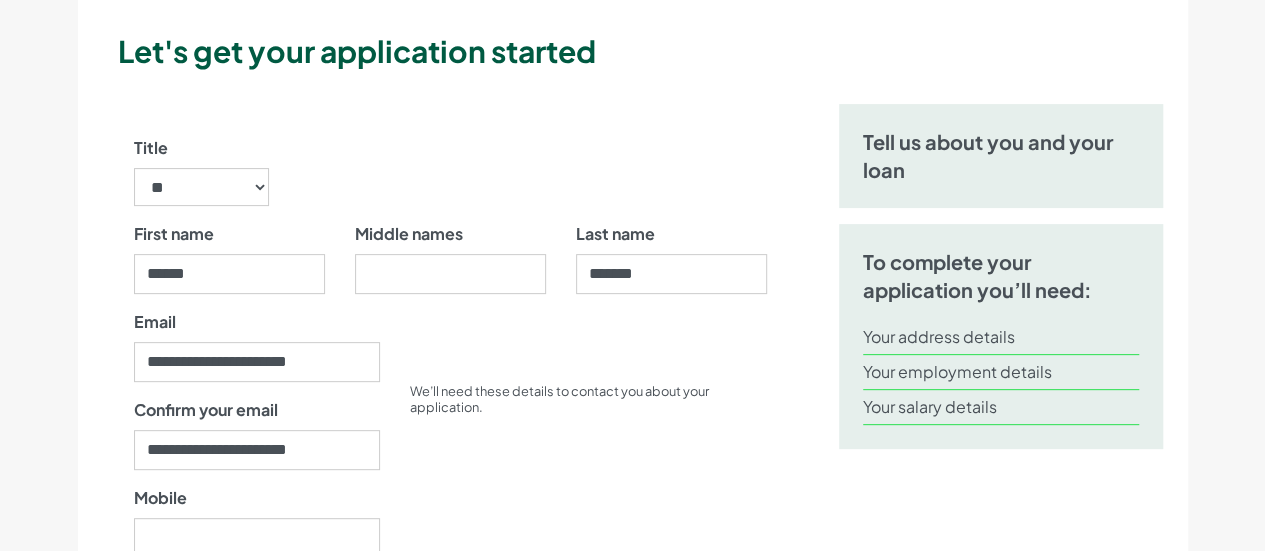 type on "0684100781" 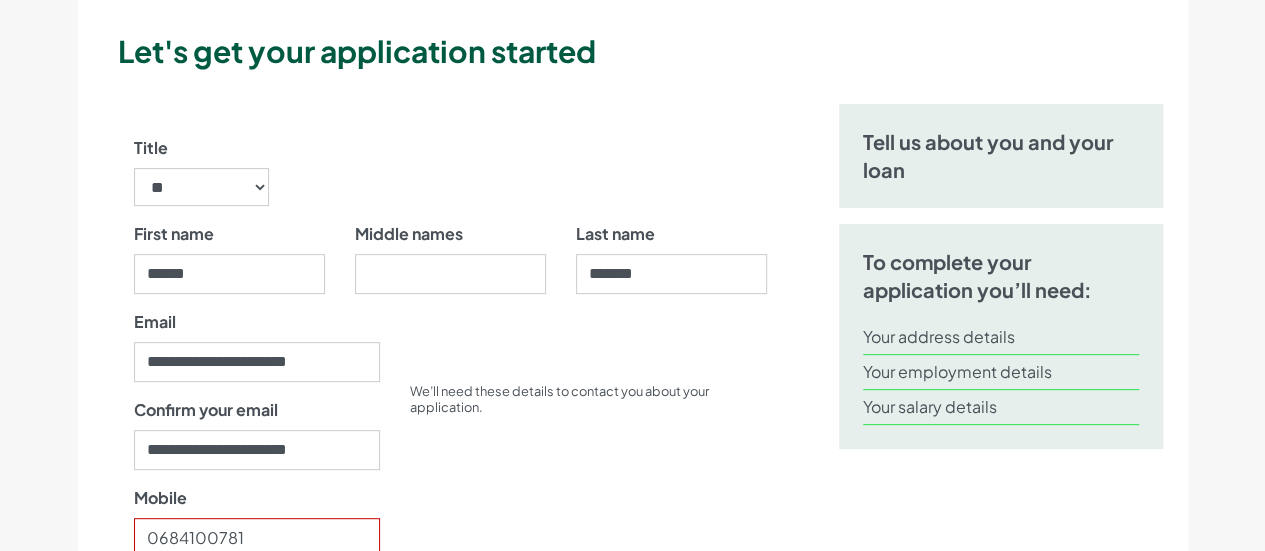 click on "Middle names" at bounding box center (450, 266) 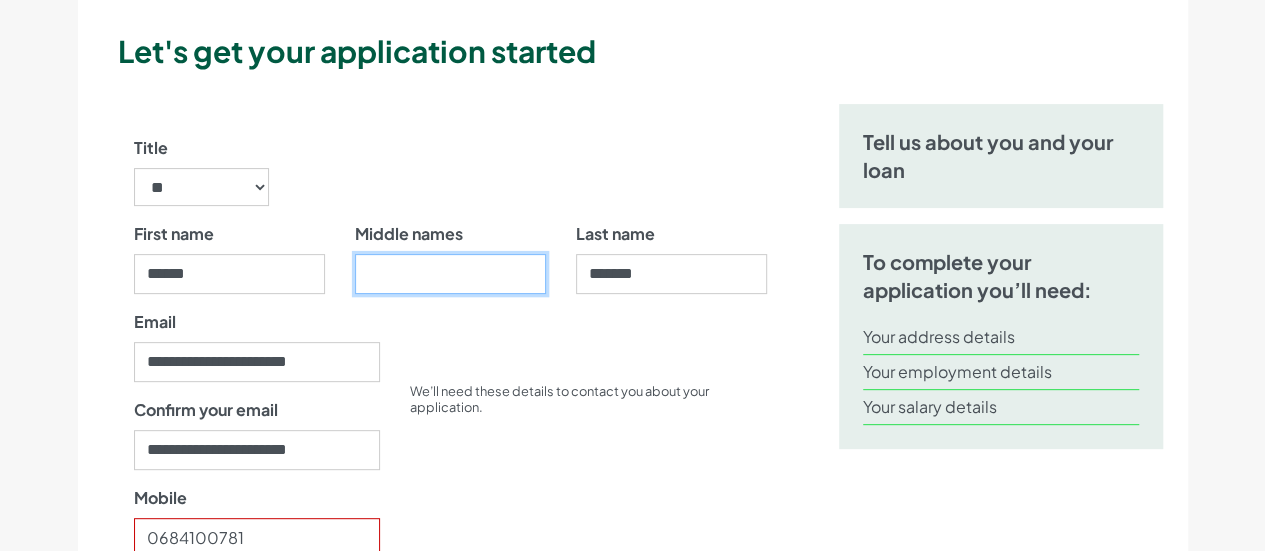 click on "Middle names" at bounding box center (450, 274) 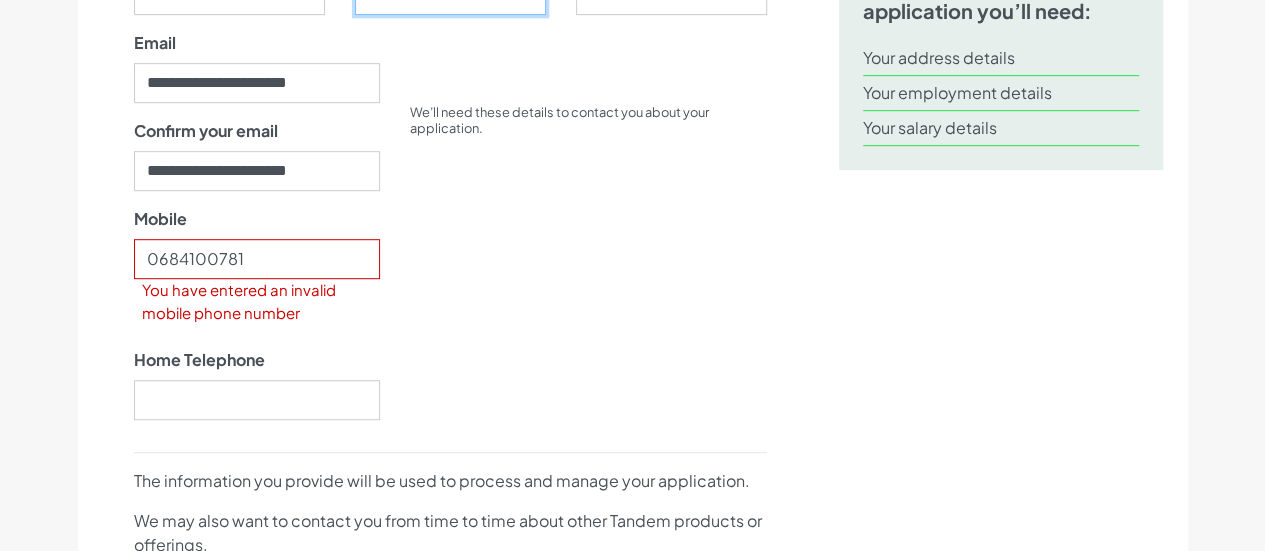 scroll, scrollTop: 518, scrollLeft: 0, axis: vertical 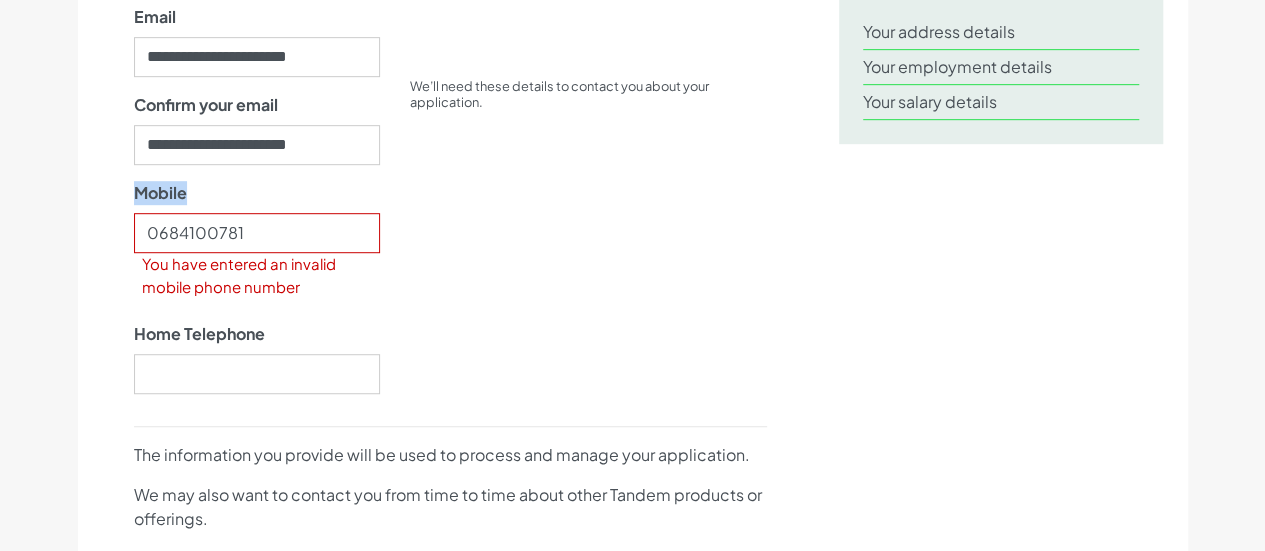 drag, startPoint x: 262, startPoint y: 212, endPoint x: 147, endPoint y: 220, distance: 115.27792 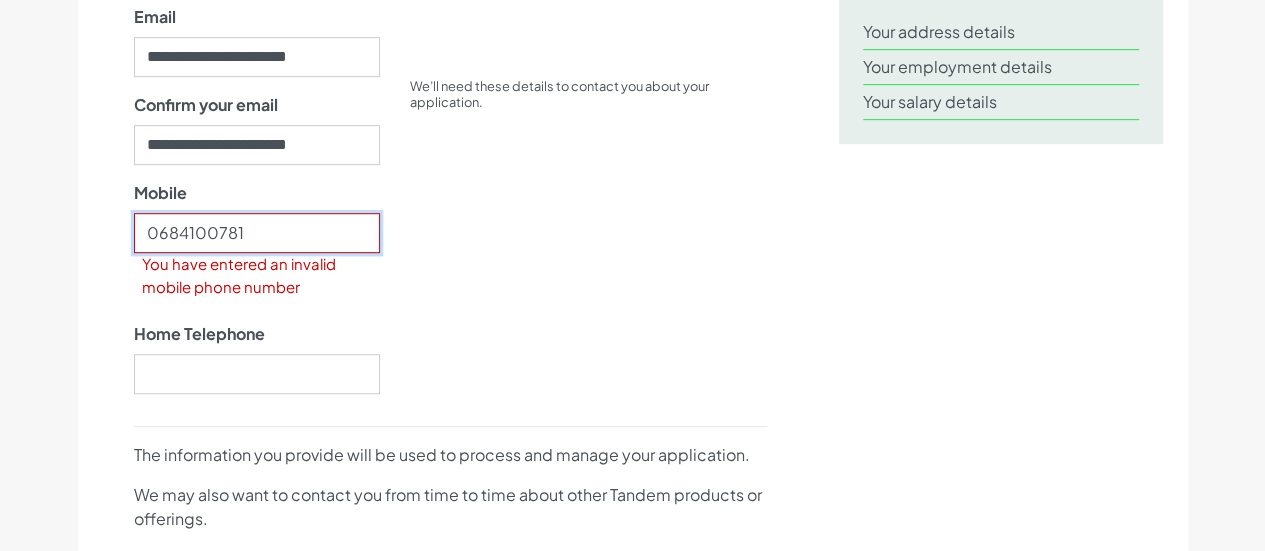 drag, startPoint x: 253, startPoint y: 232, endPoint x: 82, endPoint y: 212, distance: 172.16562 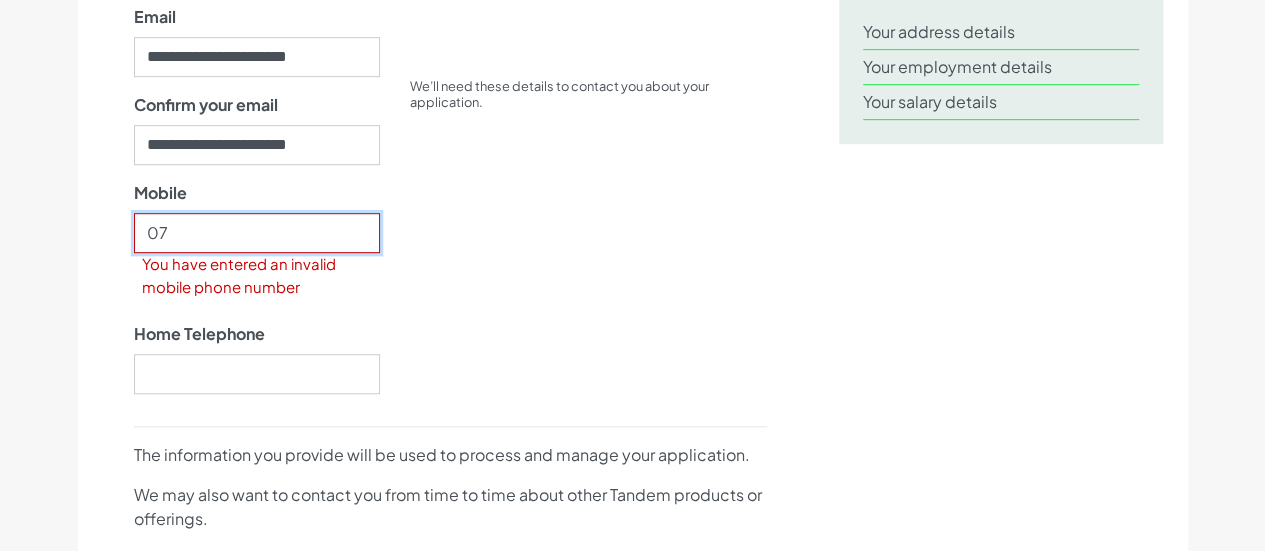type on "07870975452" 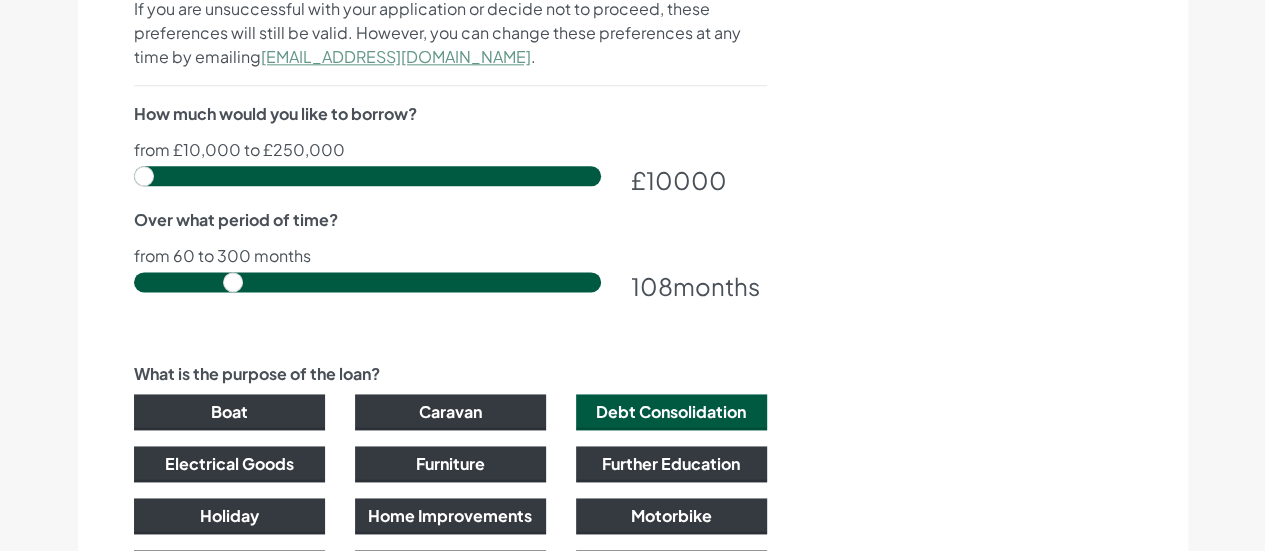scroll, scrollTop: 1233, scrollLeft: 0, axis: vertical 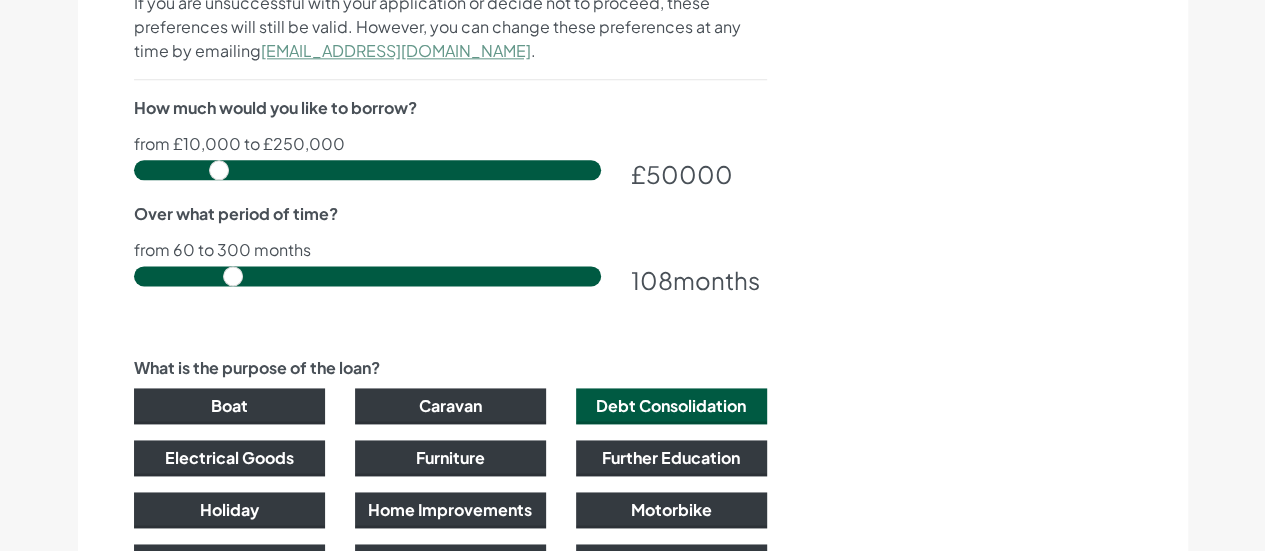 drag, startPoint x: 145, startPoint y: 167, endPoint x: 218, endPoint y: 165, distance: 73.02739 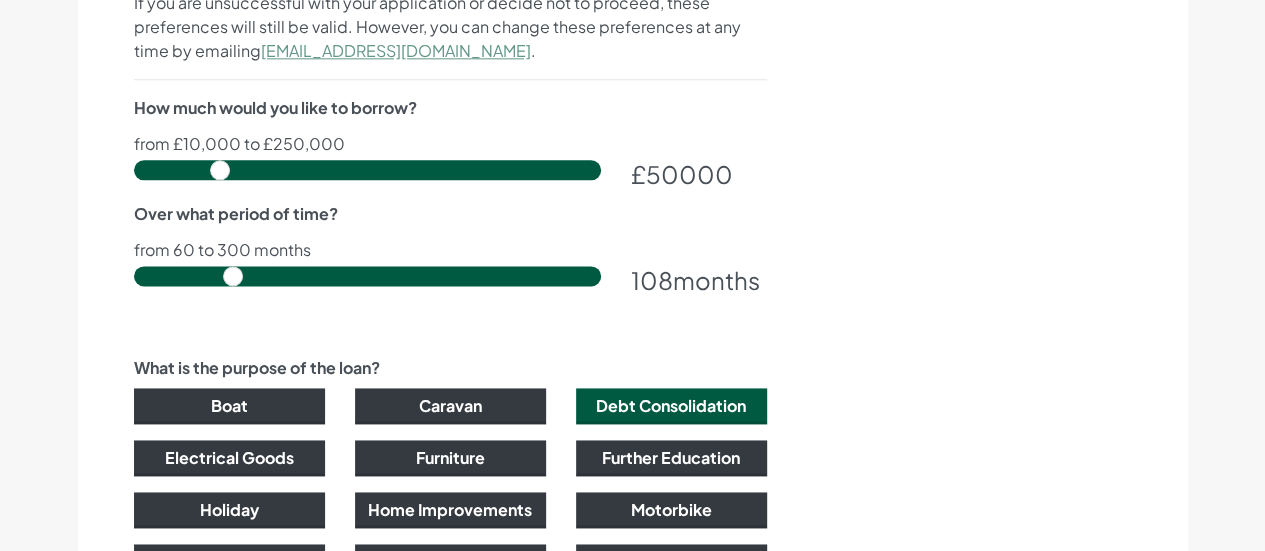 type on "51000" 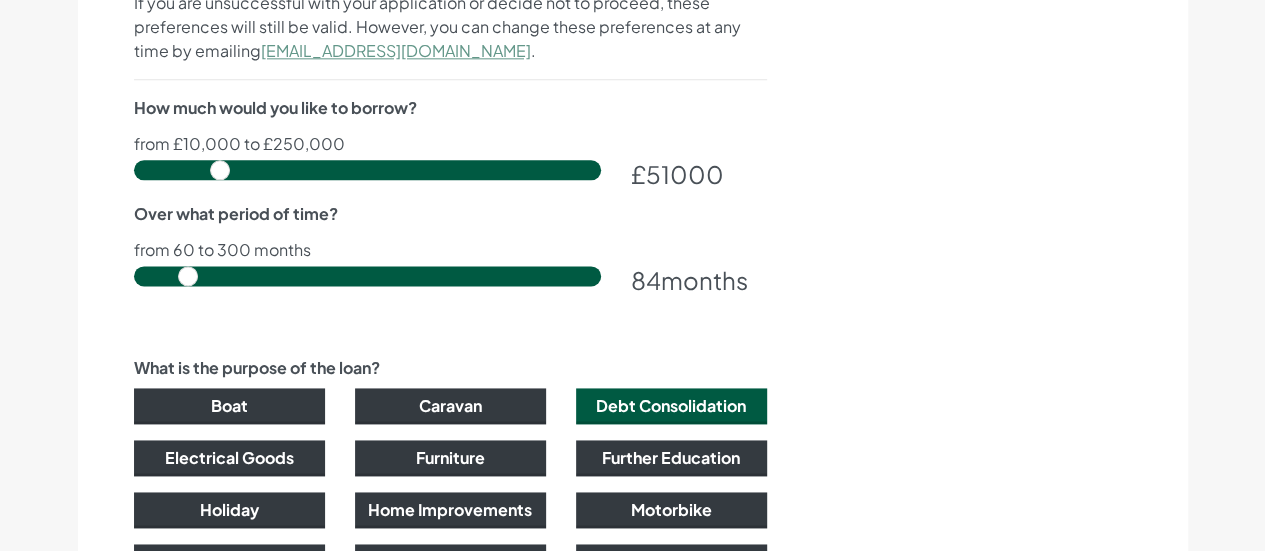 drag, startPoint x: 232, startPoint y: 270, endPoint x: 194, endPoint y: 266, distance: 38.209946 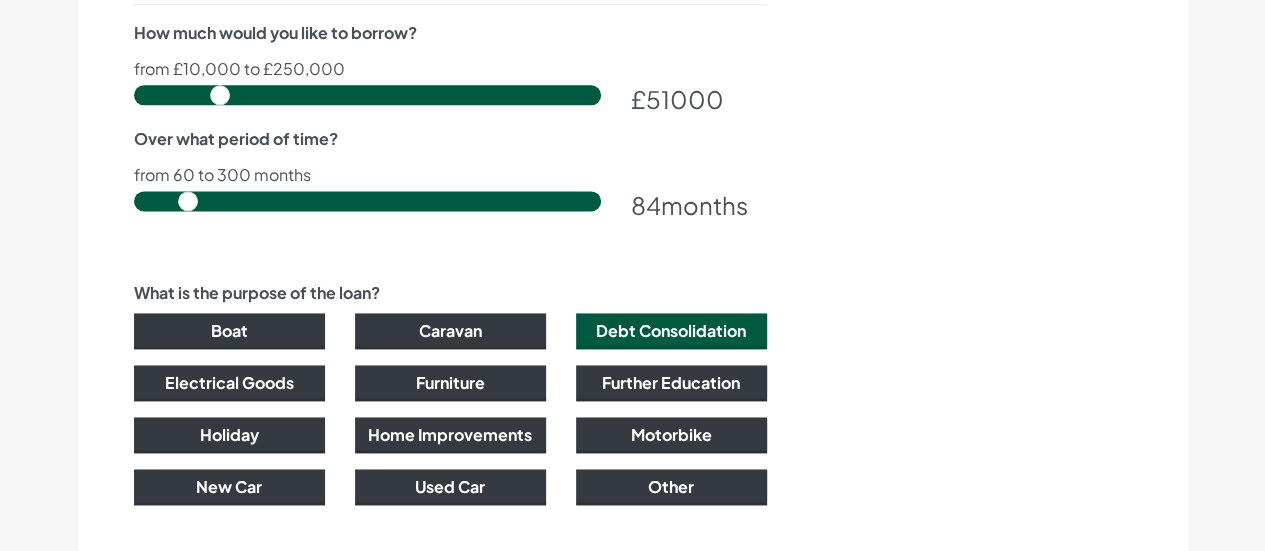 scroll, scrollTop: 1311, scrollLeft: 0, axis: vertical 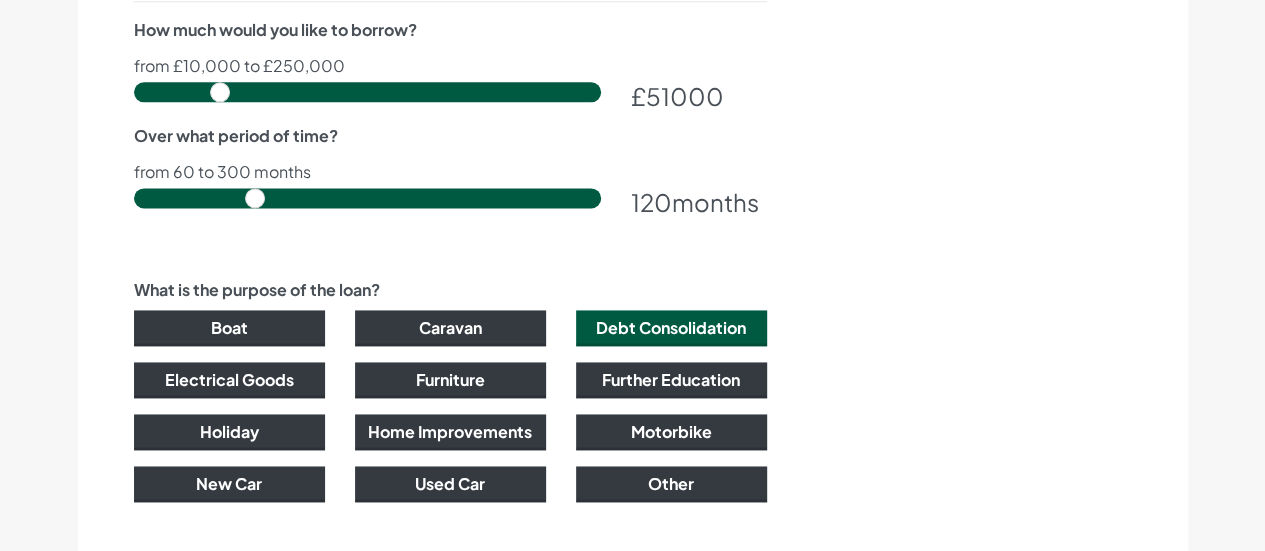 drag, startPoint x: 186, startPoint y: 190, endPoint x: 247, endPoint y: 185, distance: 61.204575 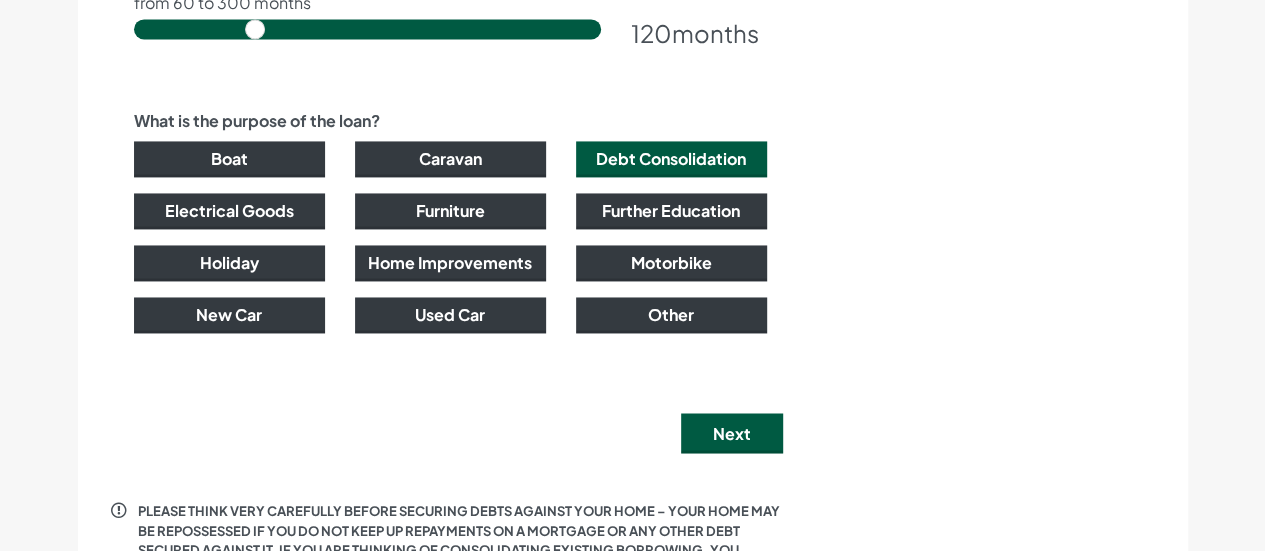 scroll, scrollTop: 1484, scrollLeft: 0, axis: vertical 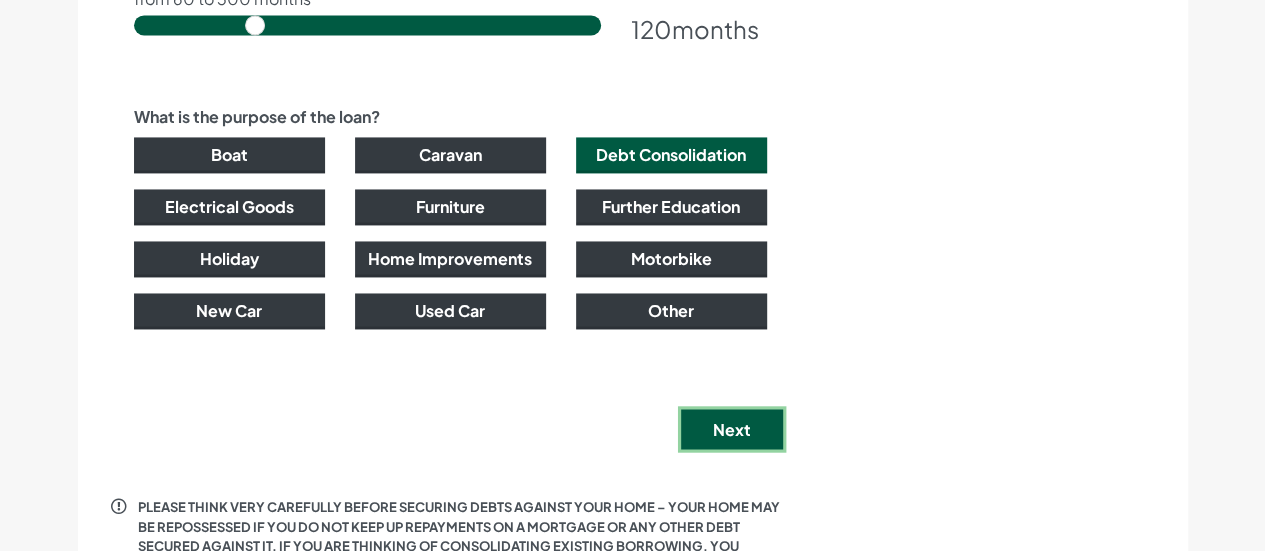 click on "Next" at bounding box center (732, 429) 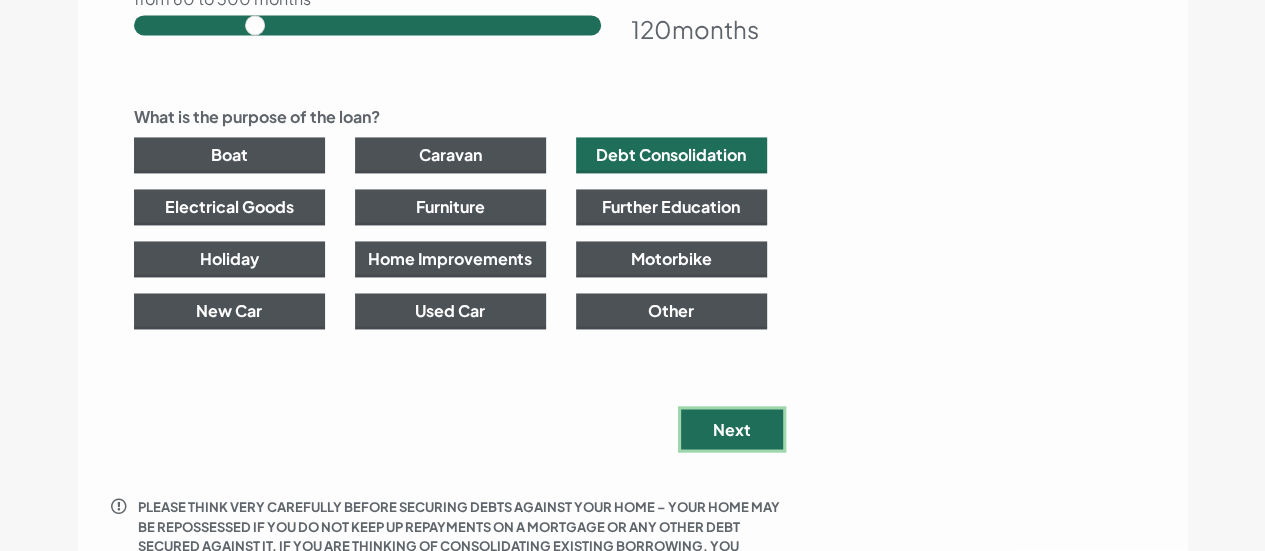 scroll, scrollTop: 0, scrollLeft: 0, axis: both 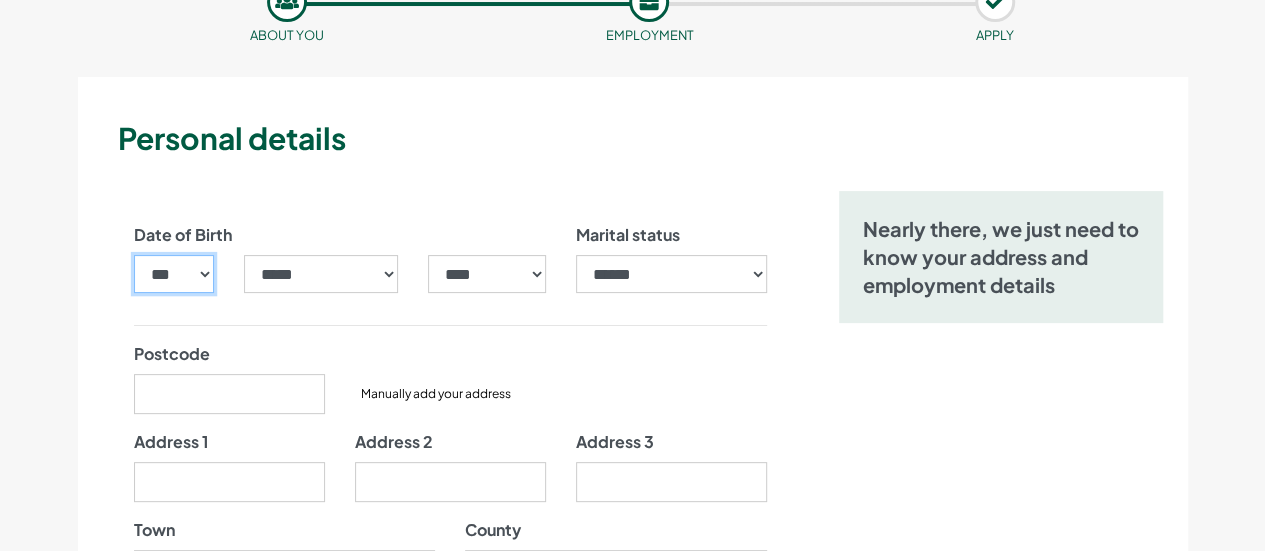 click on "***
* * * * * * * * * ** ** ** ** ** ** ** ** ** ** ** ** ** ** ** ** ** ** ** ** ** **" at bounding box center [174, 274] 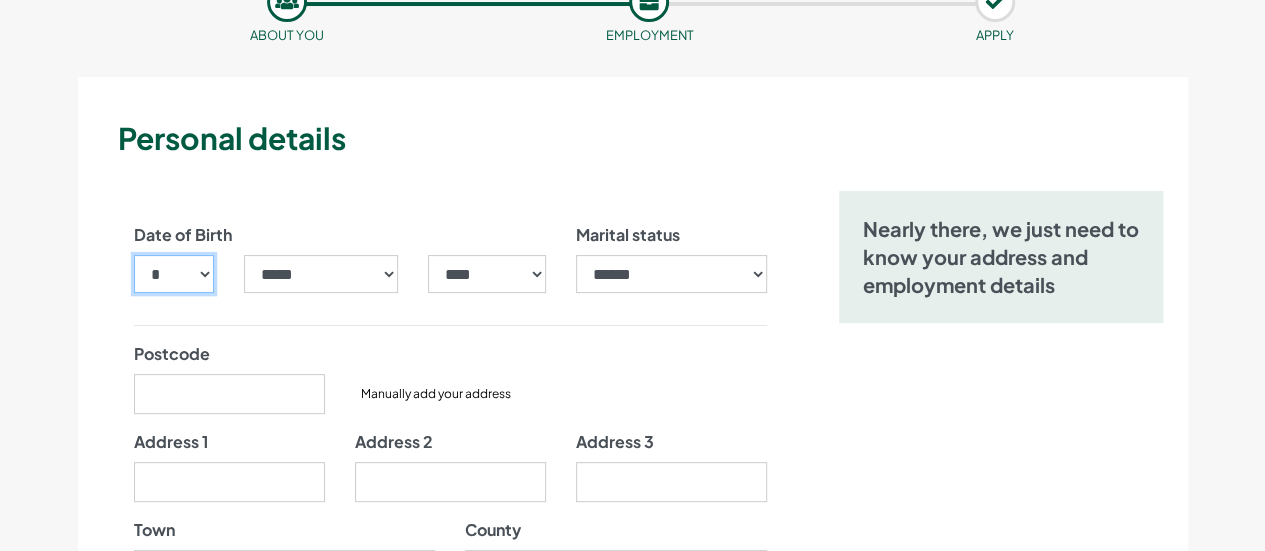click on "***
* * * * * * * * * ** ** ** ** ** ** ** ** ** ** ** ** ** ** ** ** ** ** ** ** ** **" at bounding box center [174, 274] 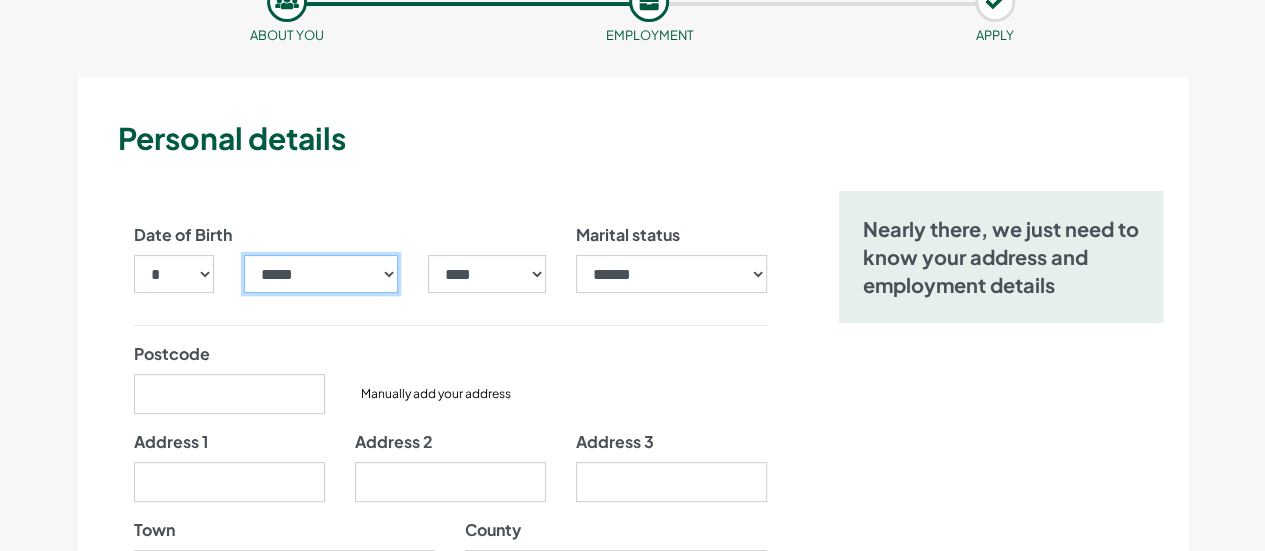 click on "*****
*******
********
*****
*****
***
****
****
******
*********
*******
********
********" at bounding box center [321, 274] 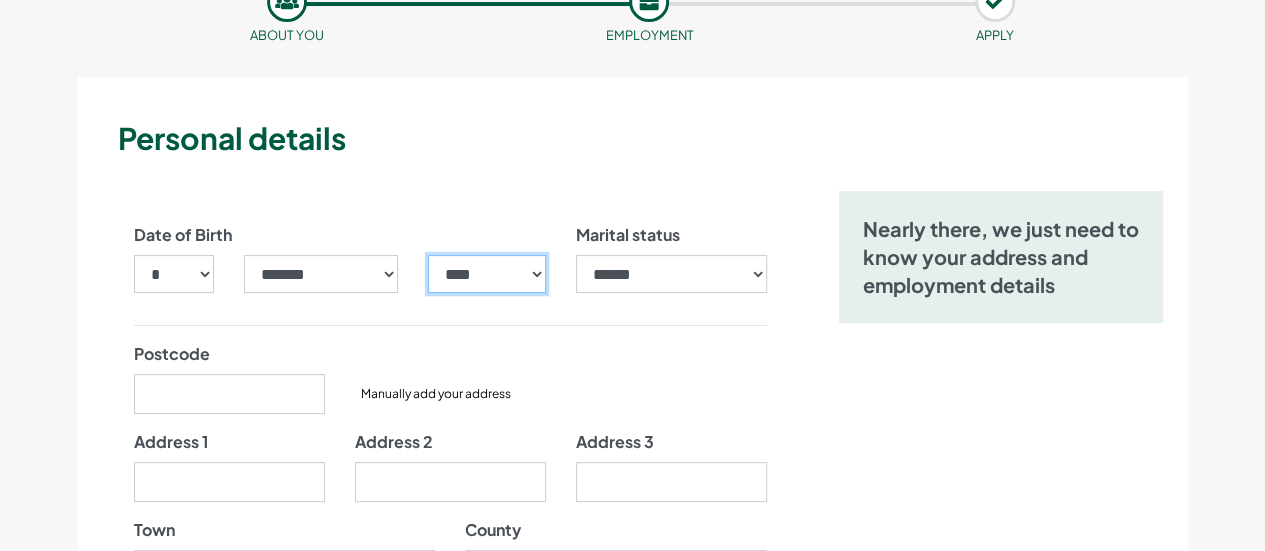 click on "****
**** **** **** **** **** **** **** **** **** **** **** **** **** **** **** **** **** **** **** **** **** **** **** **** **** **** **** **** **** **** **** **** **** **** **** **** **** **** **** **** **** **** **** **** **** **** **** **** **** **** **** **** **** **** **** **** **** **** **** **** **** **** **** **** **** **** **** **** **** **** **** **** **** **** **** **** **** **** **** **** **** **** **** **** **** **** **** **** **** **** **** **** **** **** **** **** **** **** **** **** **** **** **** **** **** **** **** **** **** **** **** **** **** **** **** **** **** **** **** **** **** **** **** **** **** ****" at bounding box center (486, 274) 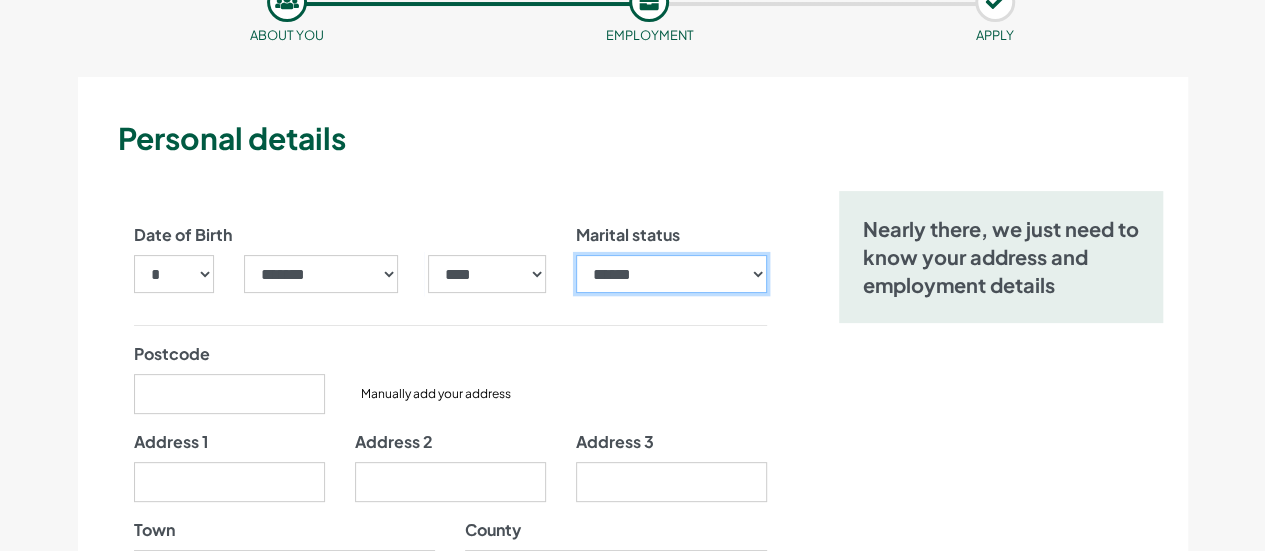 click on "**********" at bounding box center [671, 274] 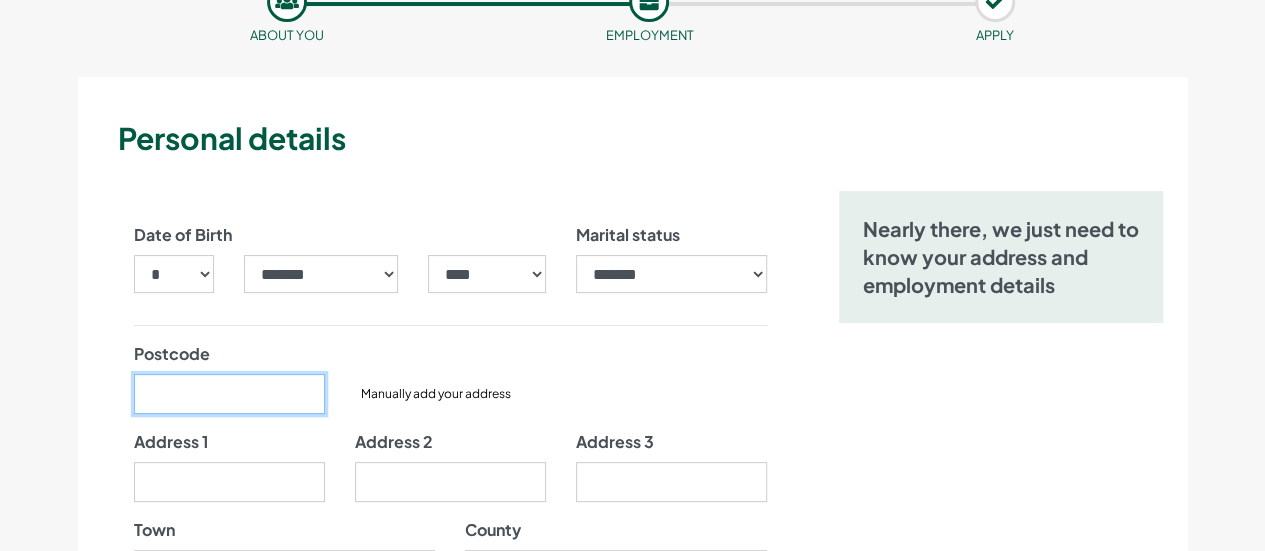 click on "Postcode" at bounding box center [229, 394] 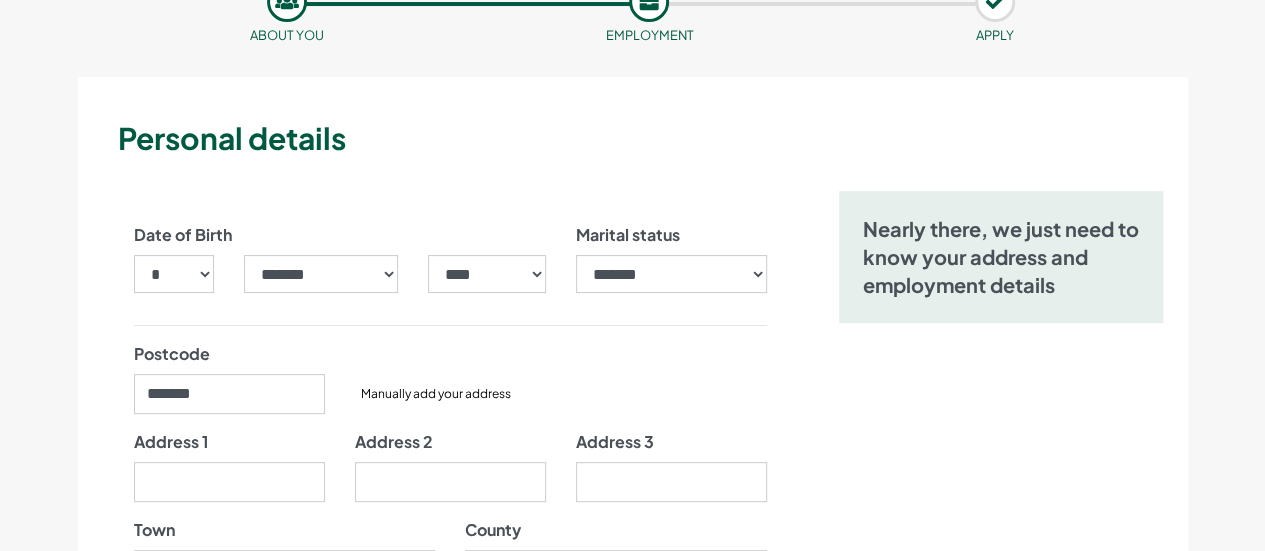 type on "**********" 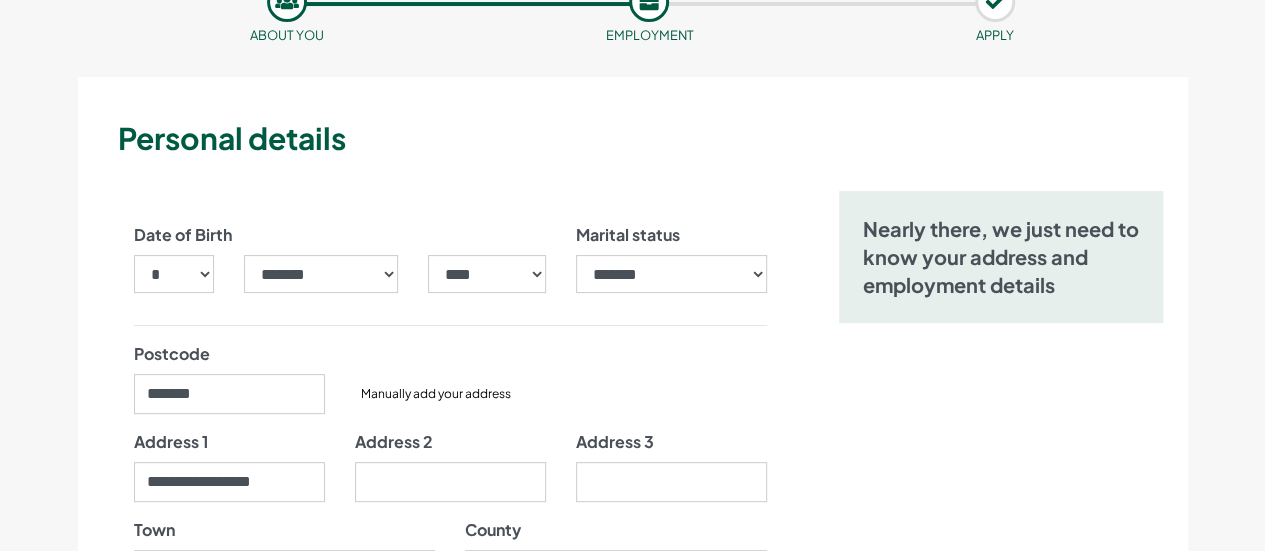 type on "**********" 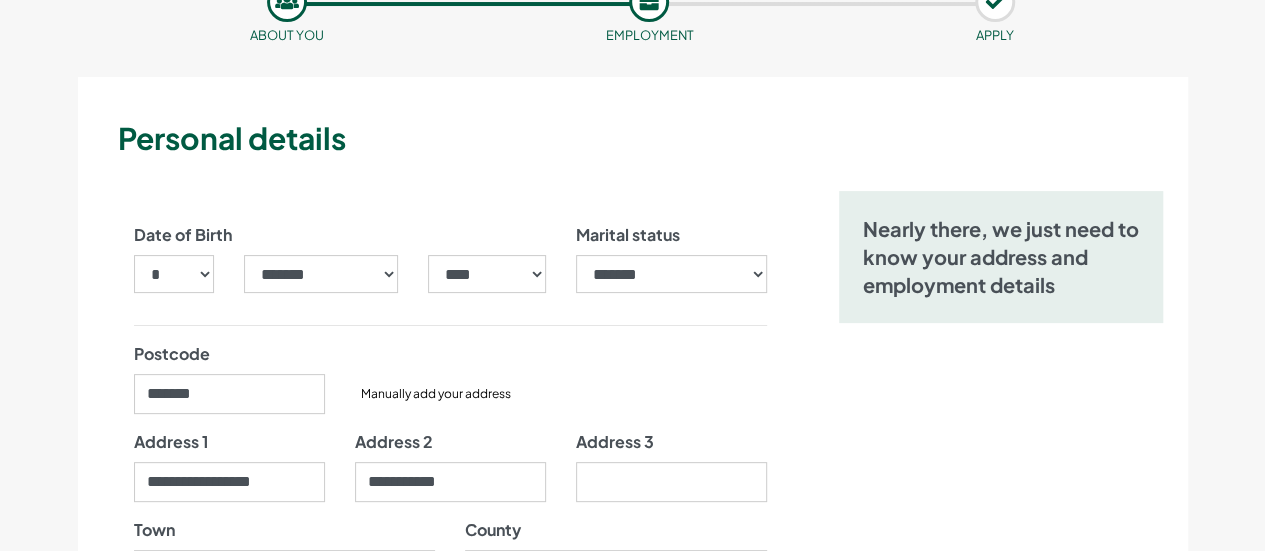 type on "**********" 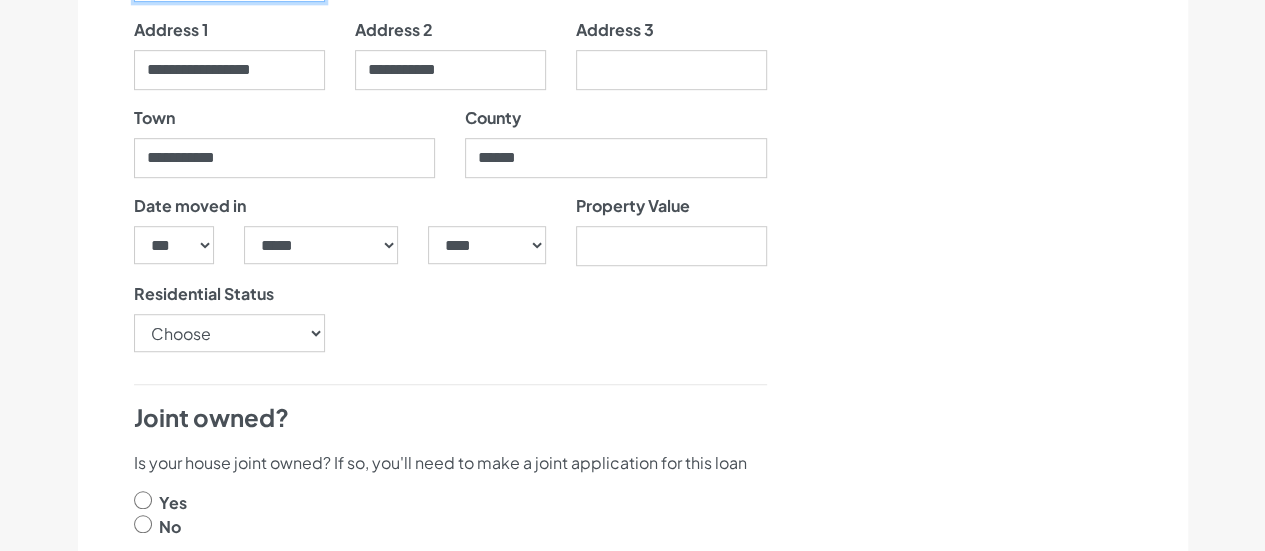 scroll, scrollTop: 552, scrollLeft: 0, axis: vertical 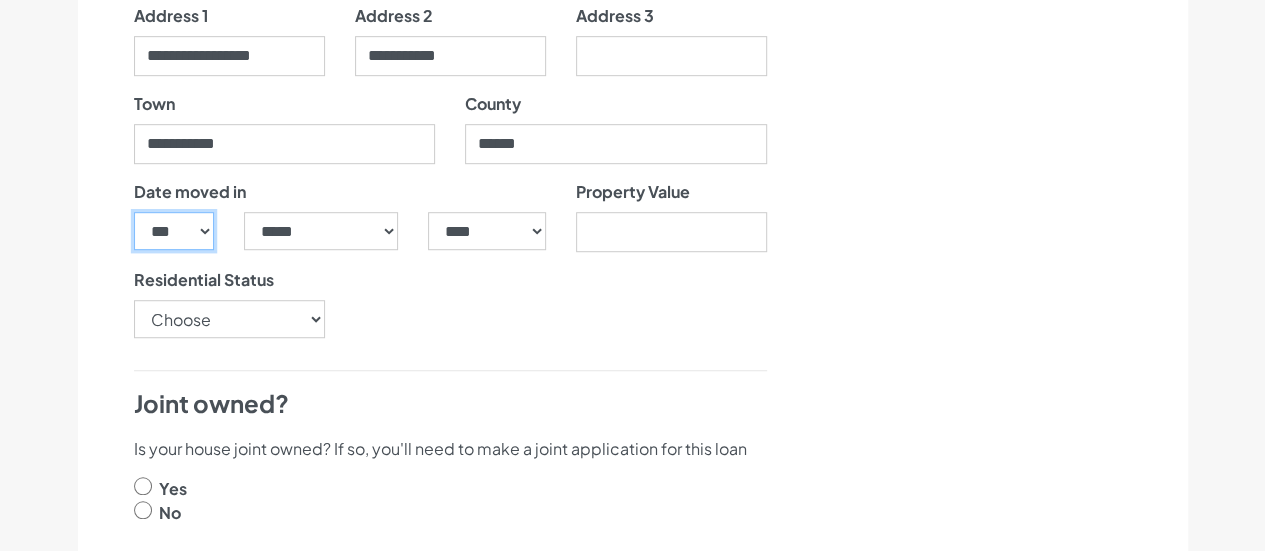 click on "***
* * * * * * * * * ** ** ** ** ** ** ** ** ** ** ** ** ** ** ** ** ** ** ** ** ** **" at bounding box center [174, 231] 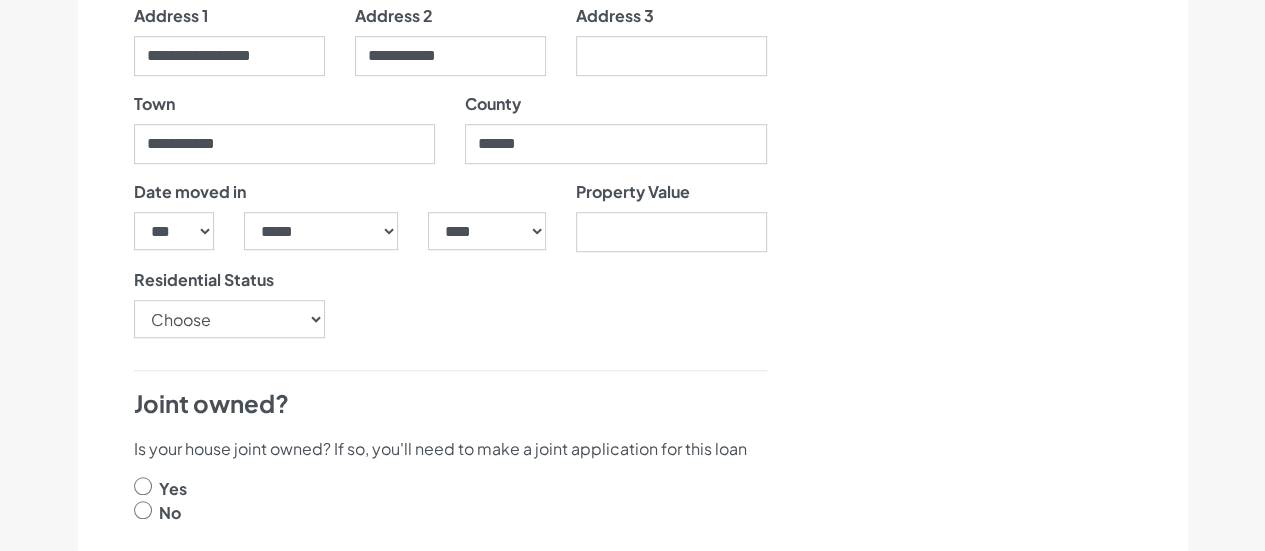 click on "Date moved in" at bounding box center [229, 196] 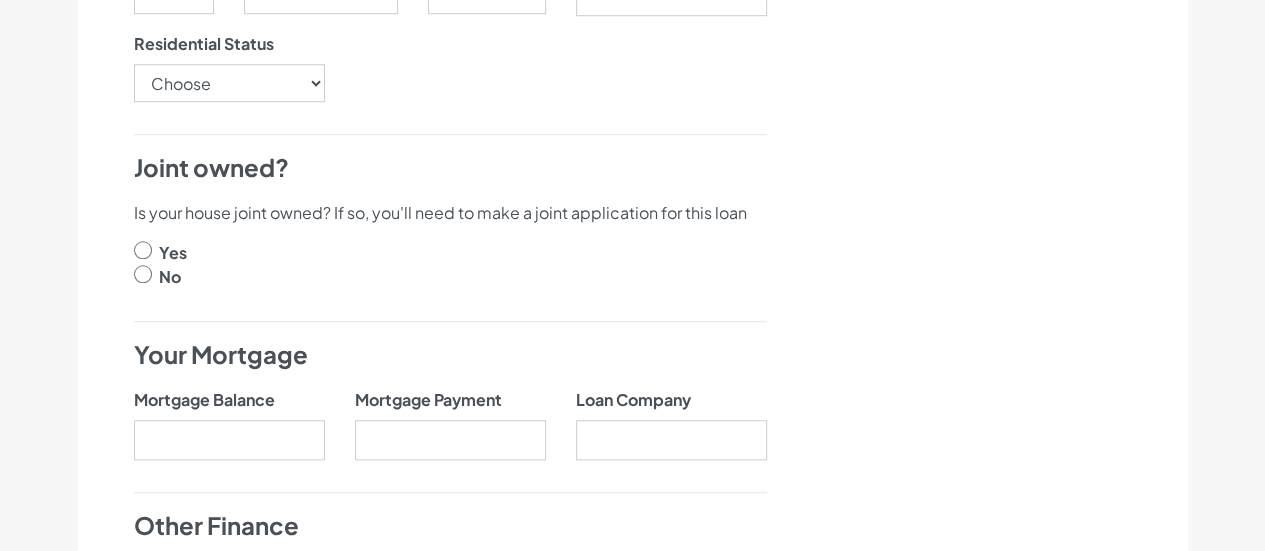 scroll, scrollTop: 803, scrollLeft: 0, axis: vertical 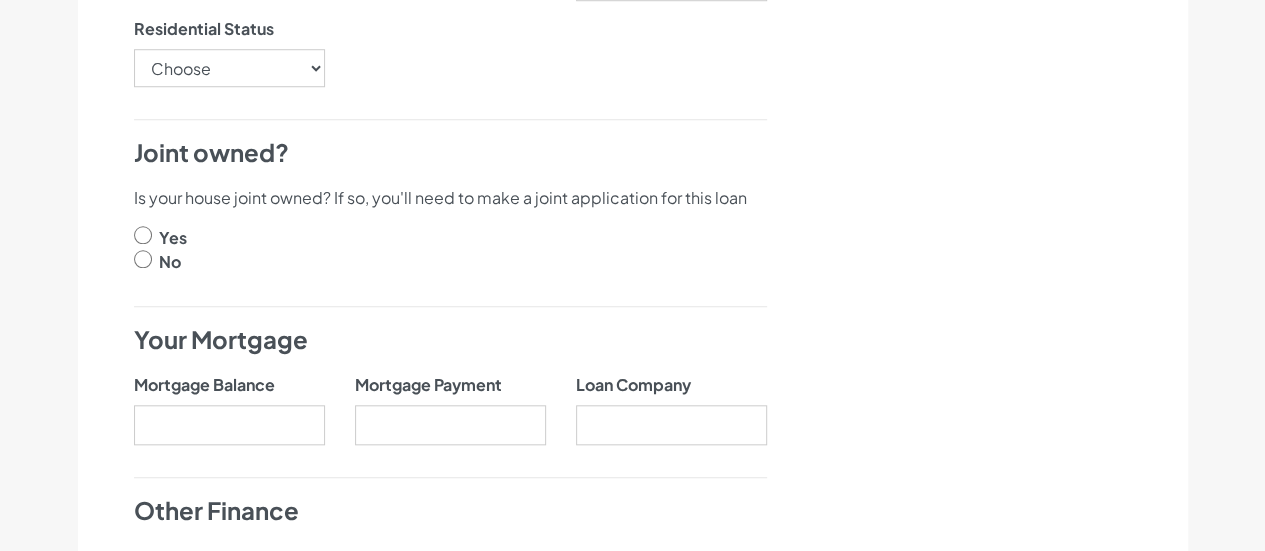 click at bounding box center (143, 235) 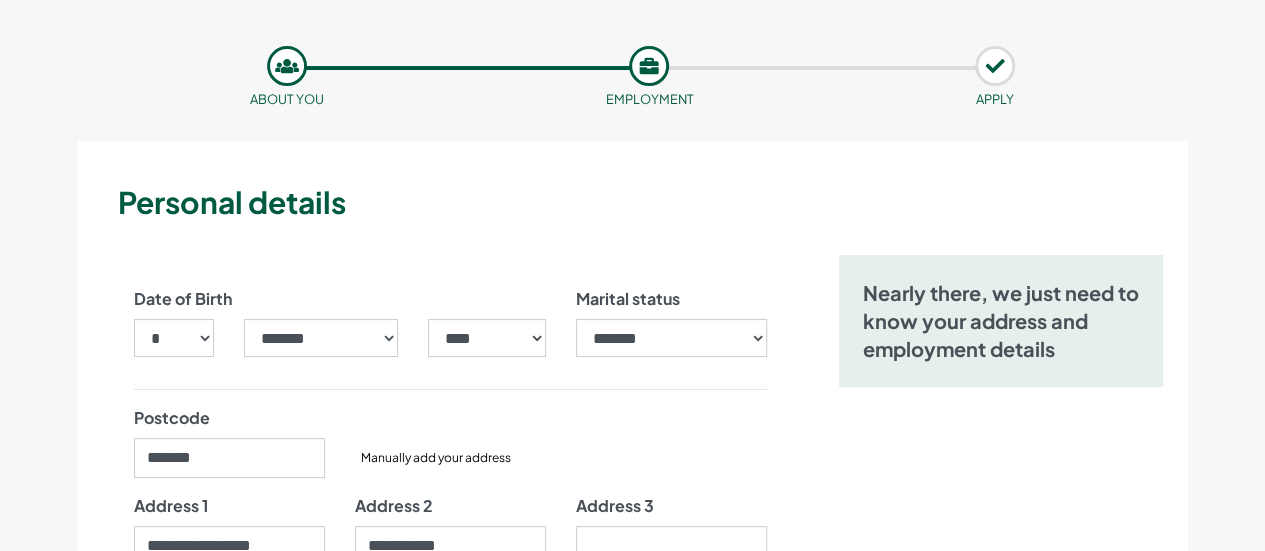 scroll, scrollTop: 0, scrollLeft: 0, axis: both 